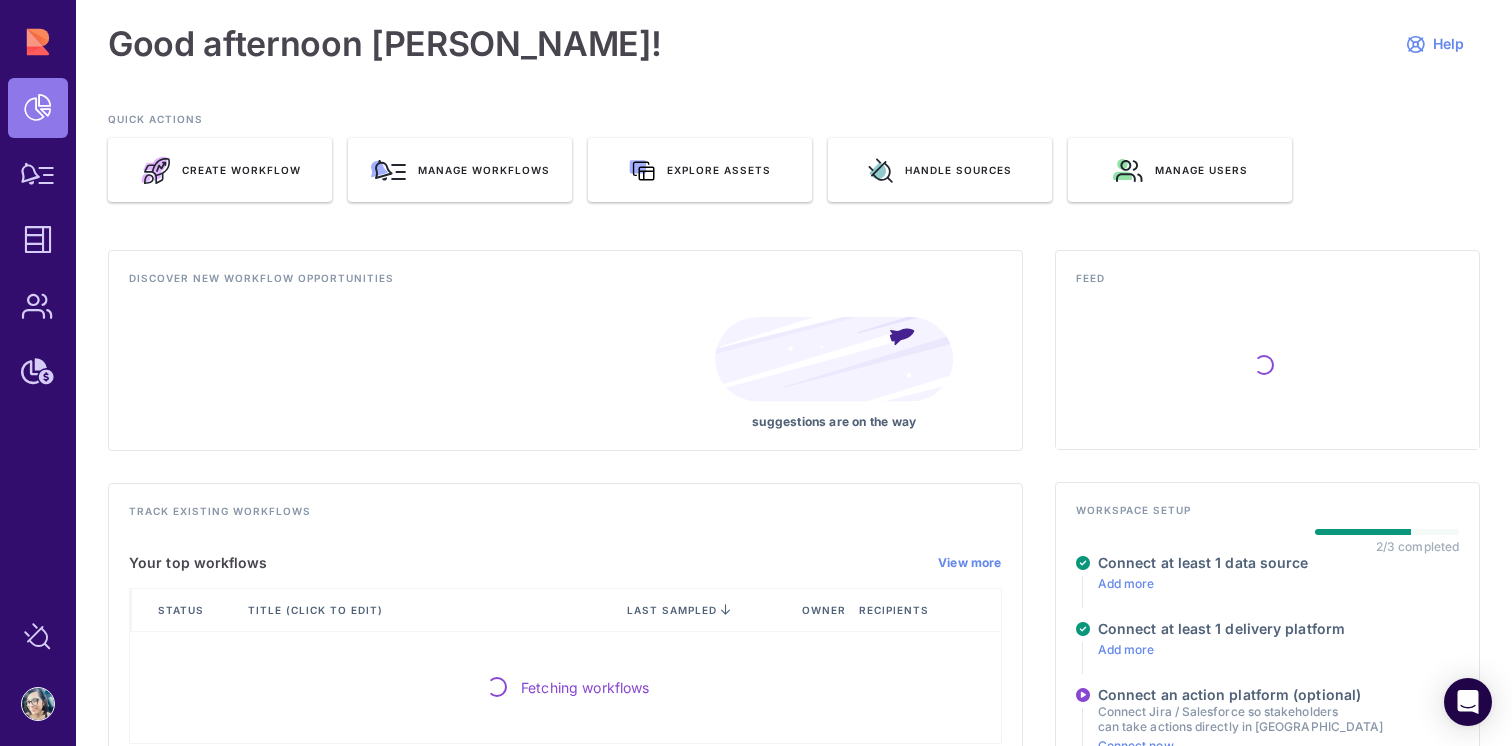 scroll, scrollTop: 0, scrollLeft: 0, axis: both 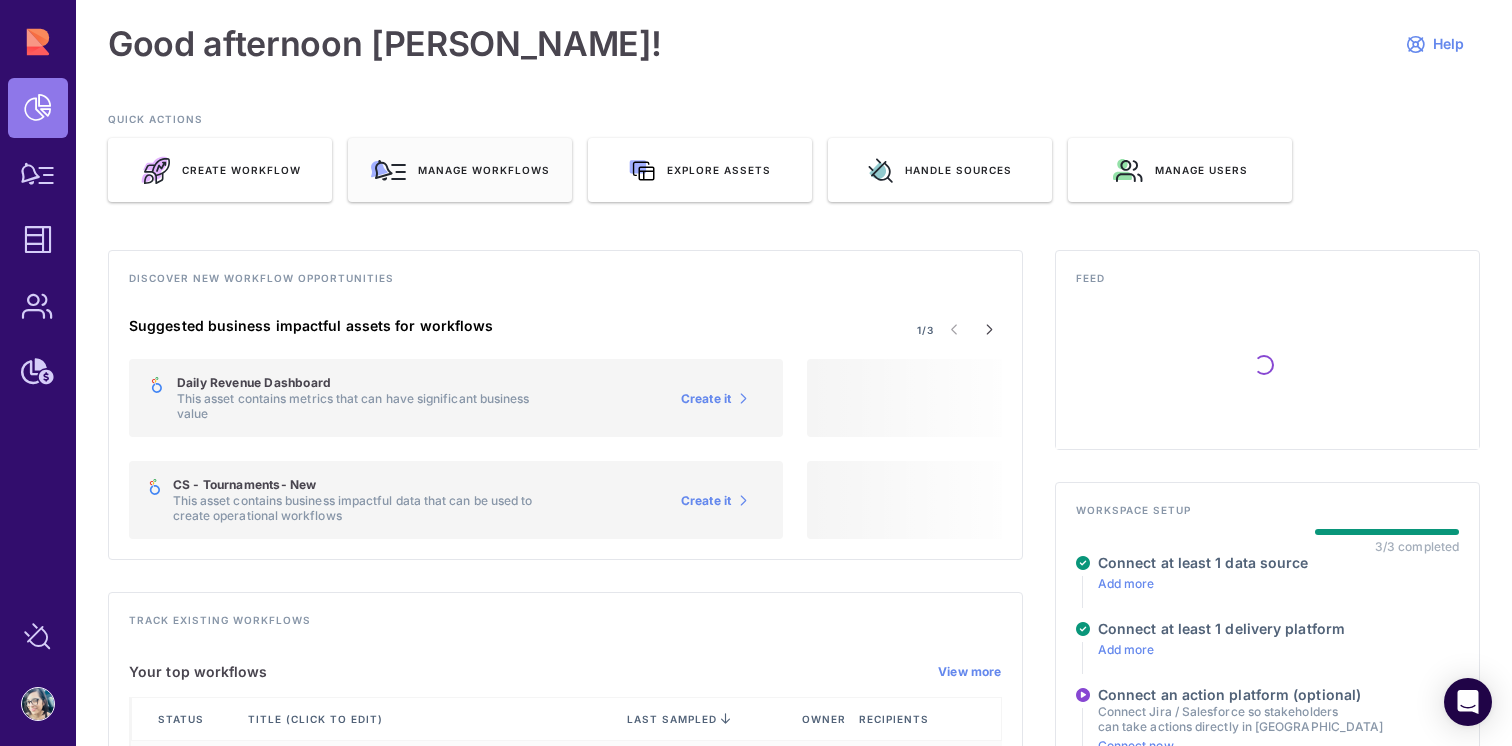 click on "Manage workflows" at bounding box center (460, 170) 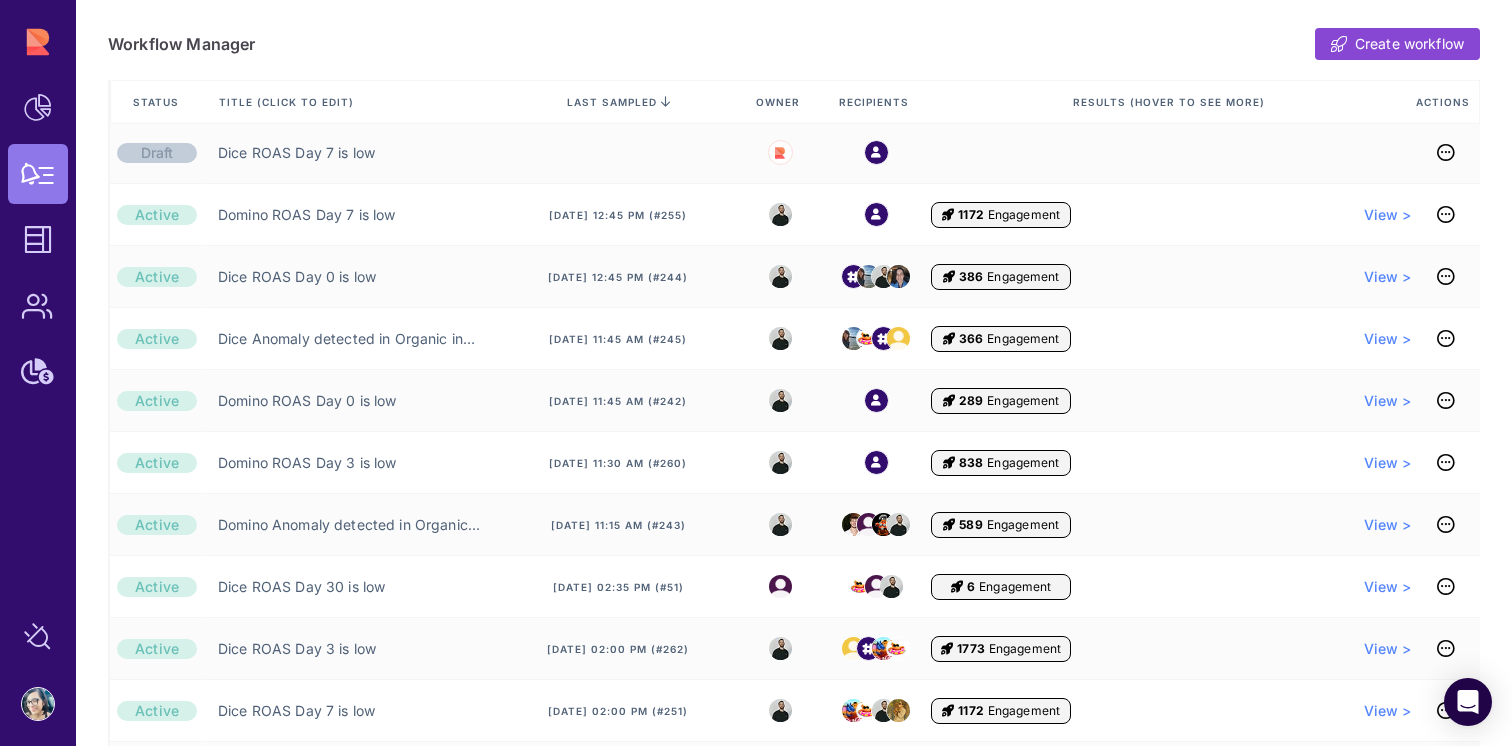 scroll, scrollTop: 124, scrollLeft: 0, axis: vertical 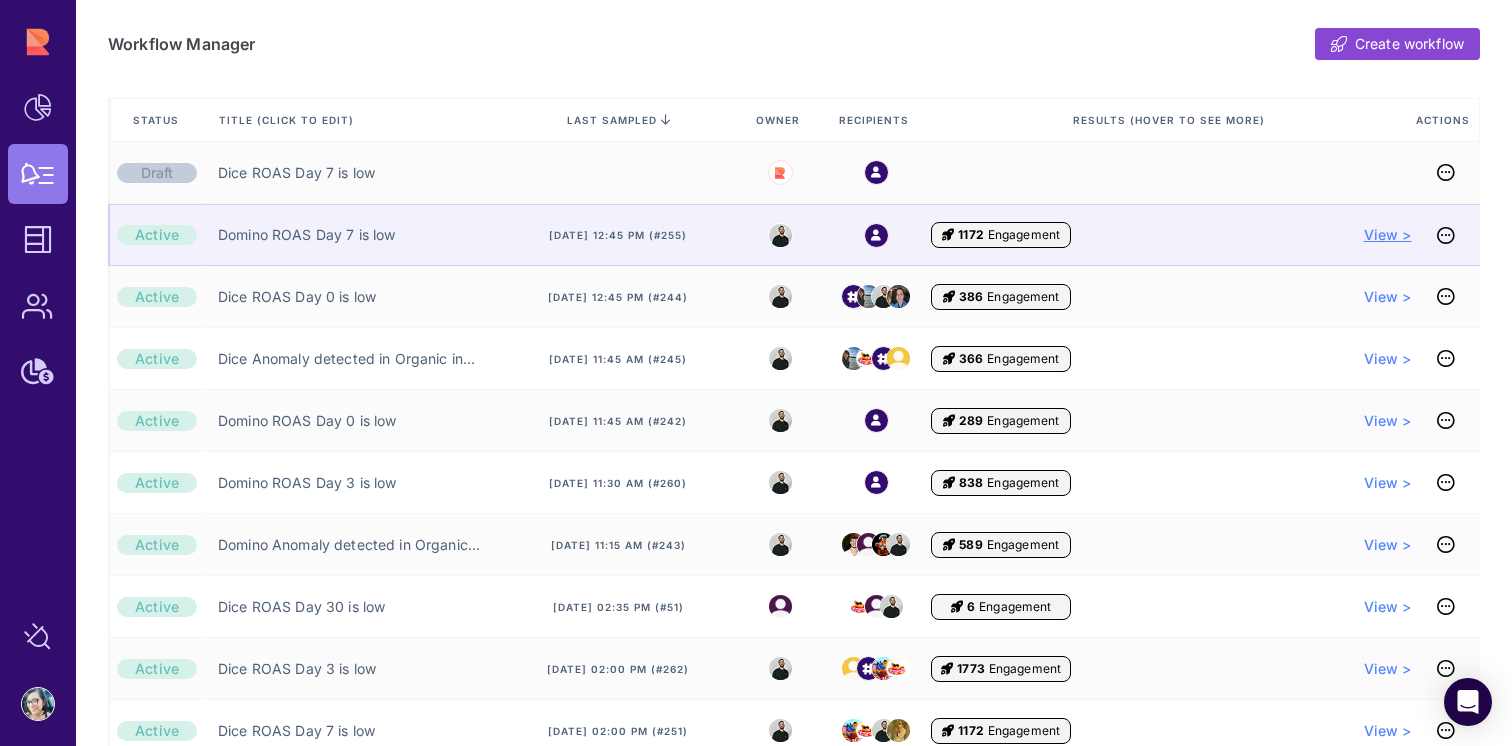 click on "View >" at bounding box center (1388, 235) 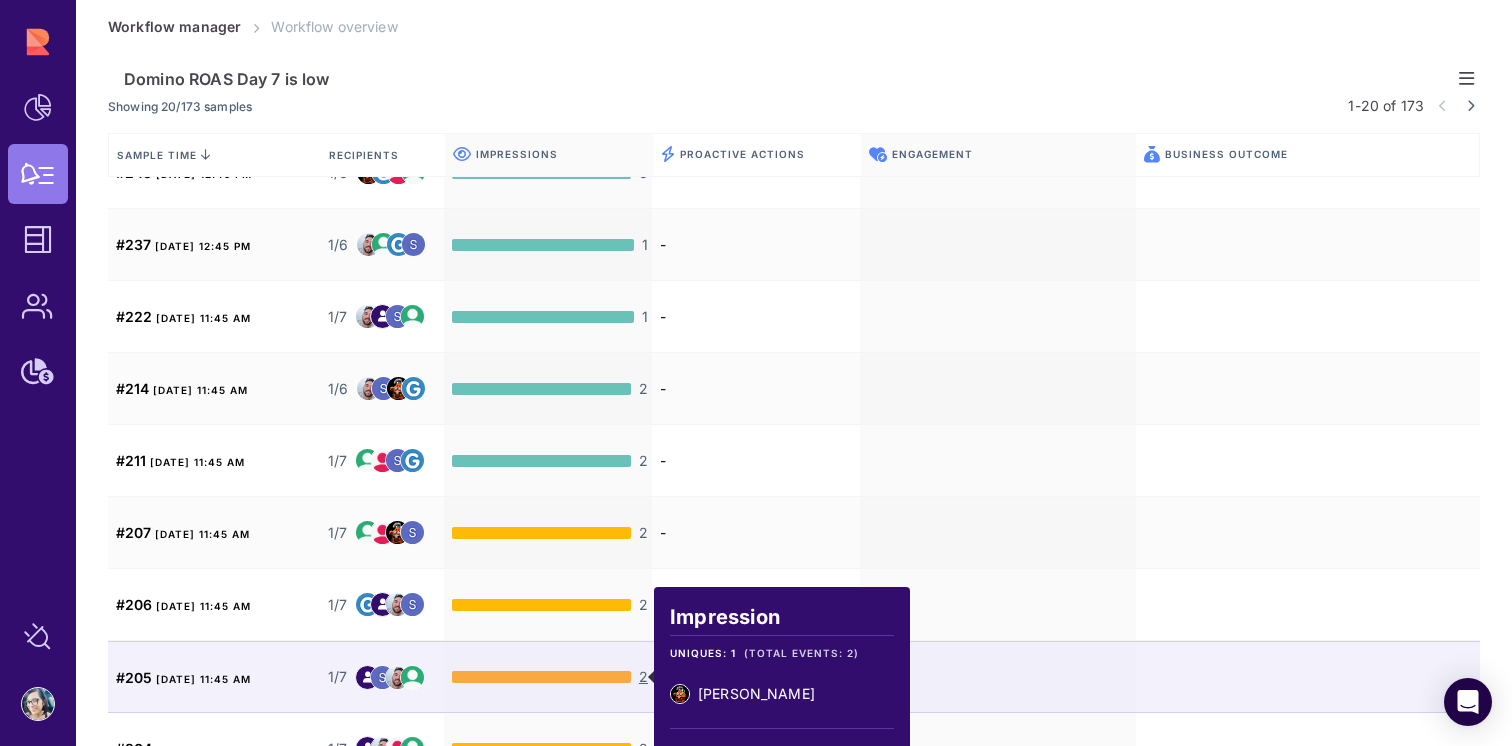 scroll, scrollTop: 0, scrollLeft: 0, axis: both 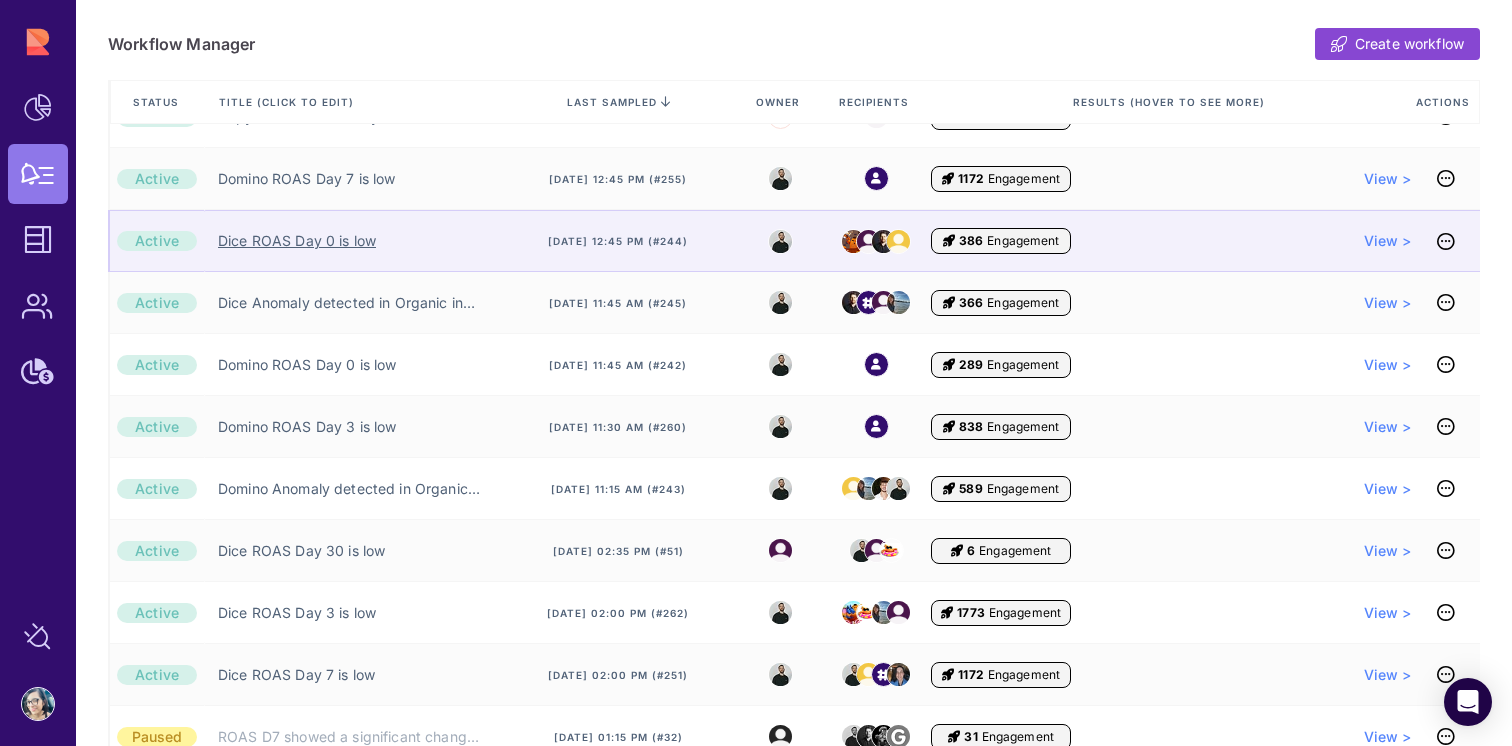 click on "Dice ROAS Day 0 is low" at bounding box center [297, 241] 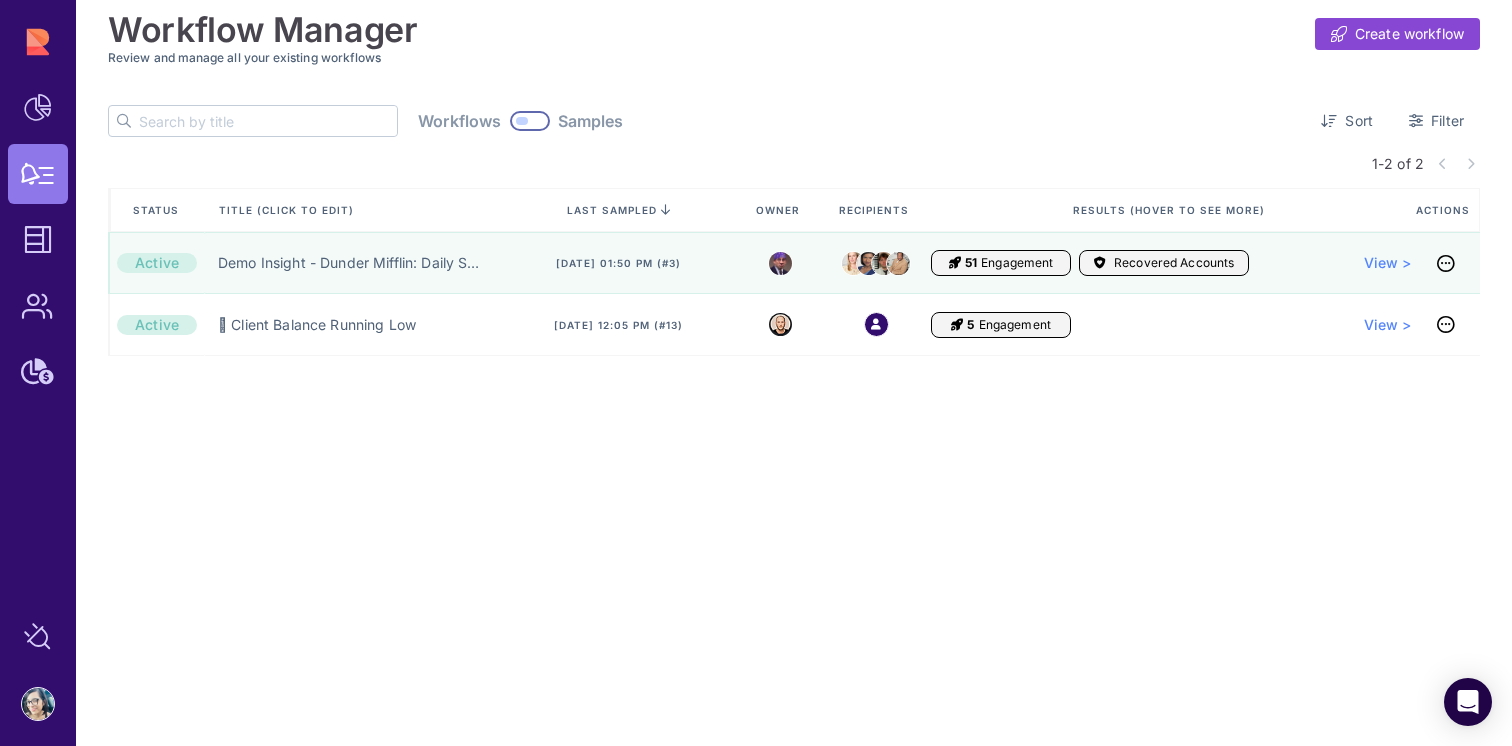 scroll, scrollTop: 0, scrollLeft: 0, axis: both 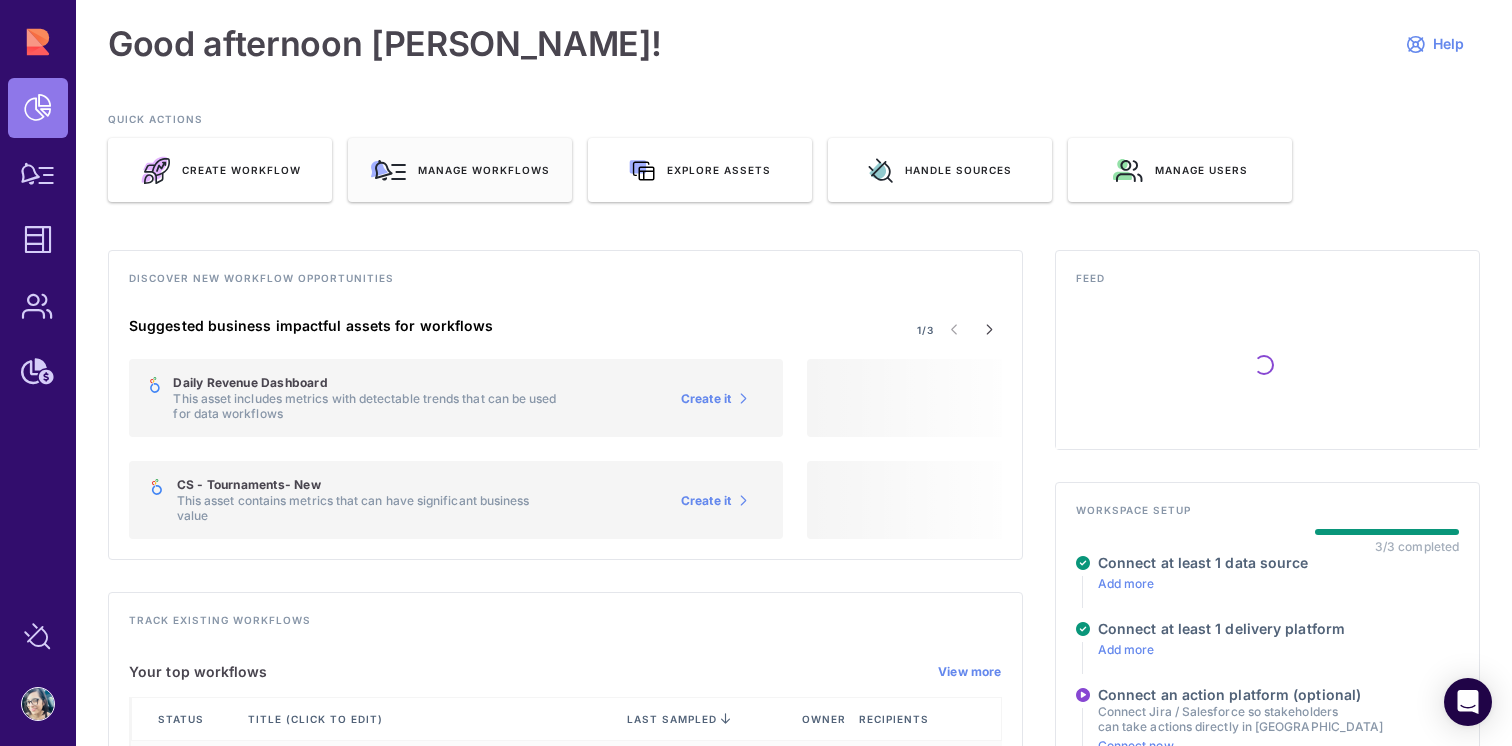click 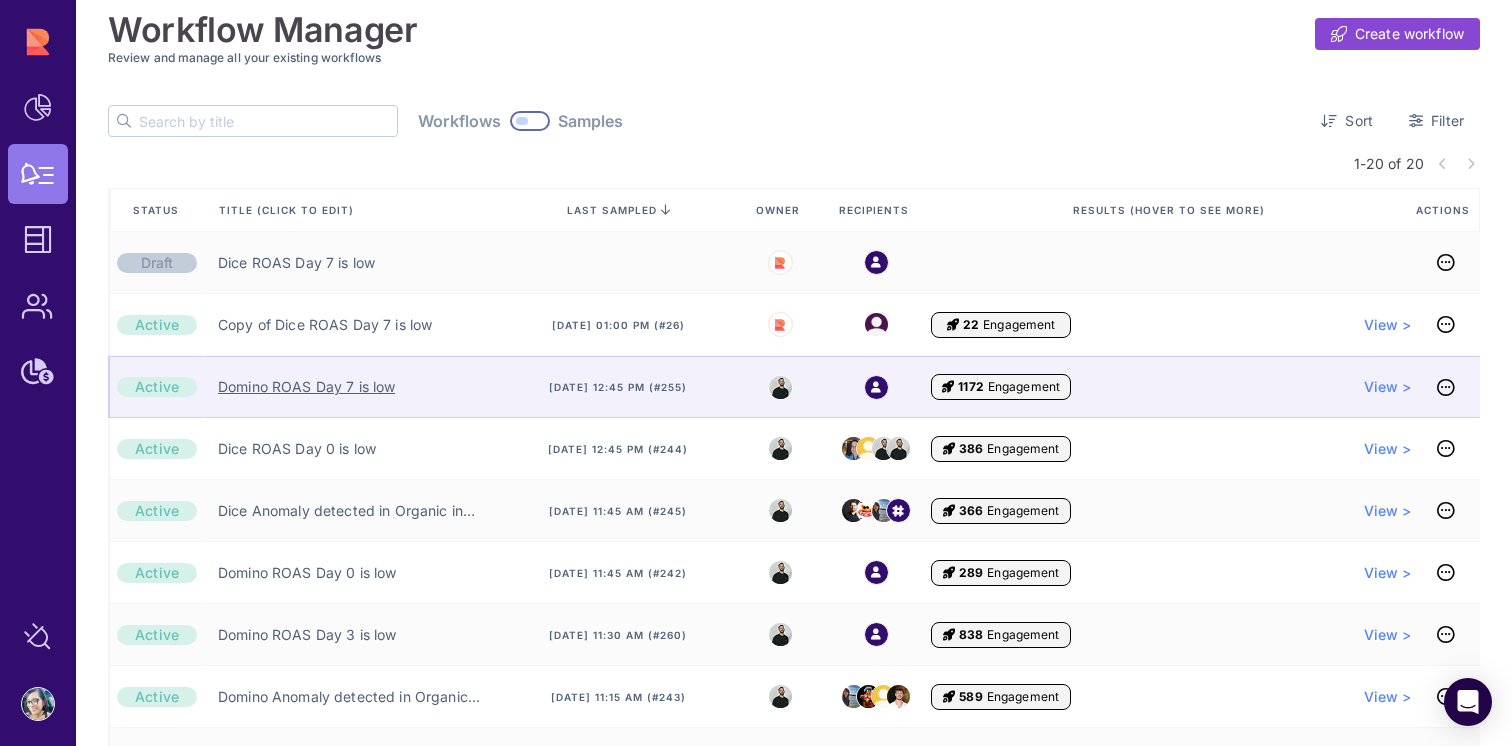 click on "Domino ROAS Day 7 is low" at bounding box center [306, 387] 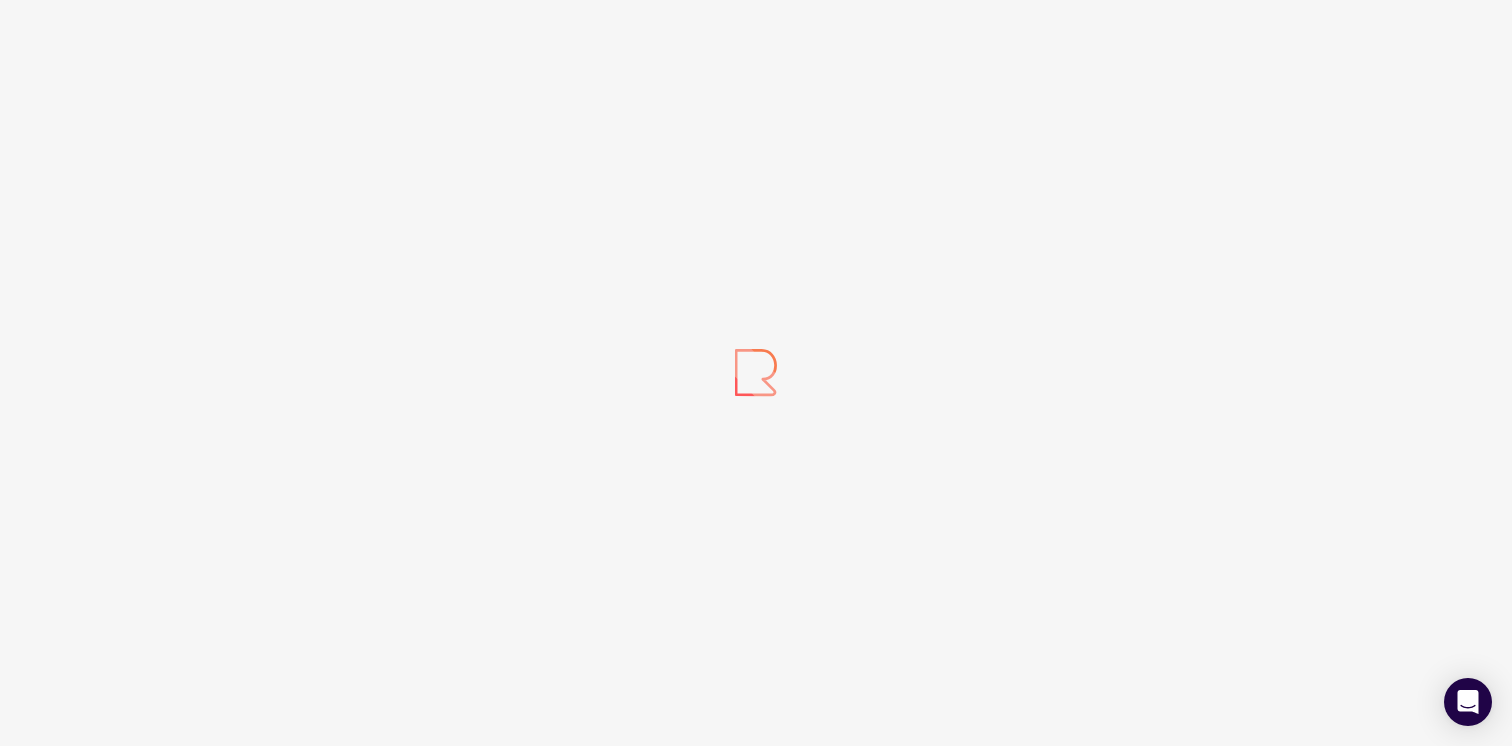 scroll, scrollTop: 0, scrollLeft: 0, axis: both 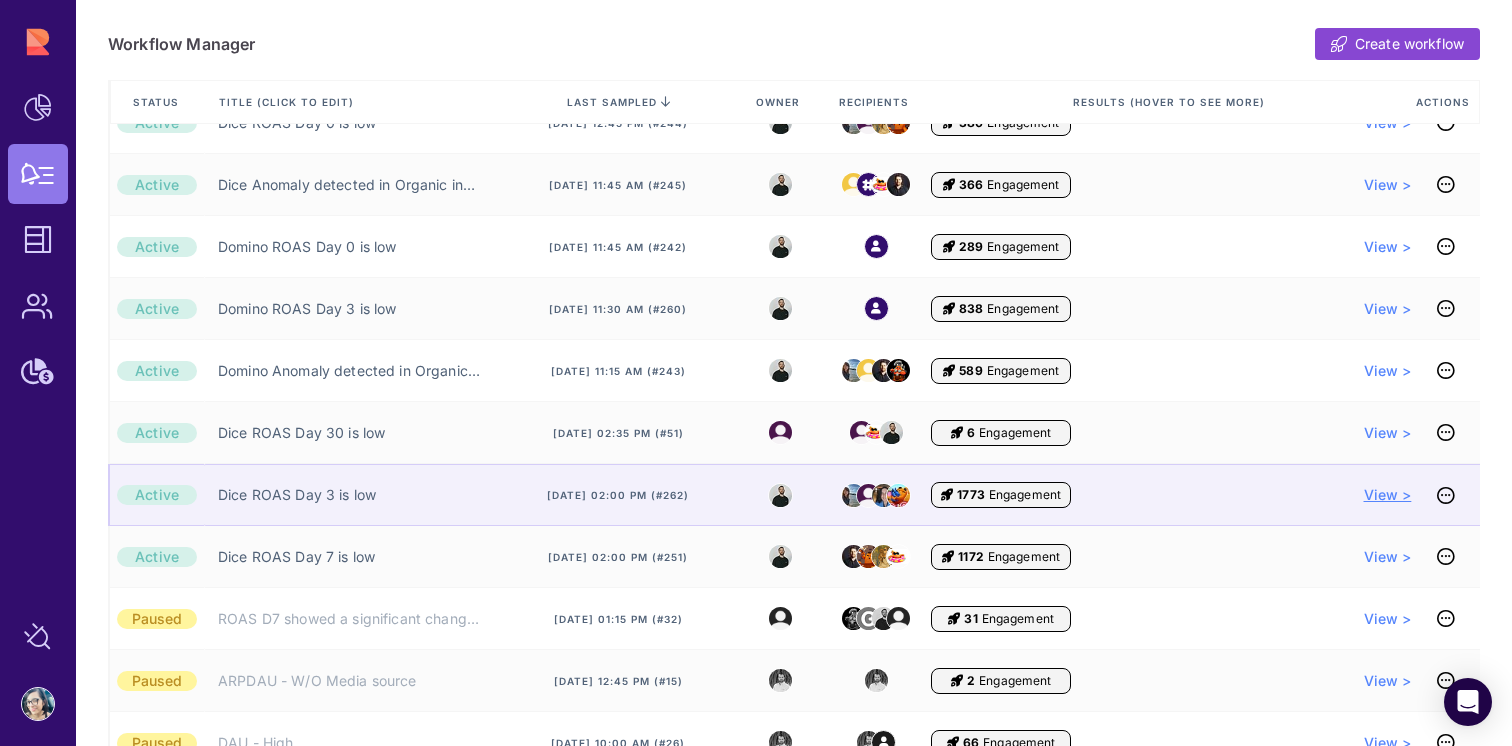 click on "View >" at bounding box center (1388, 495) 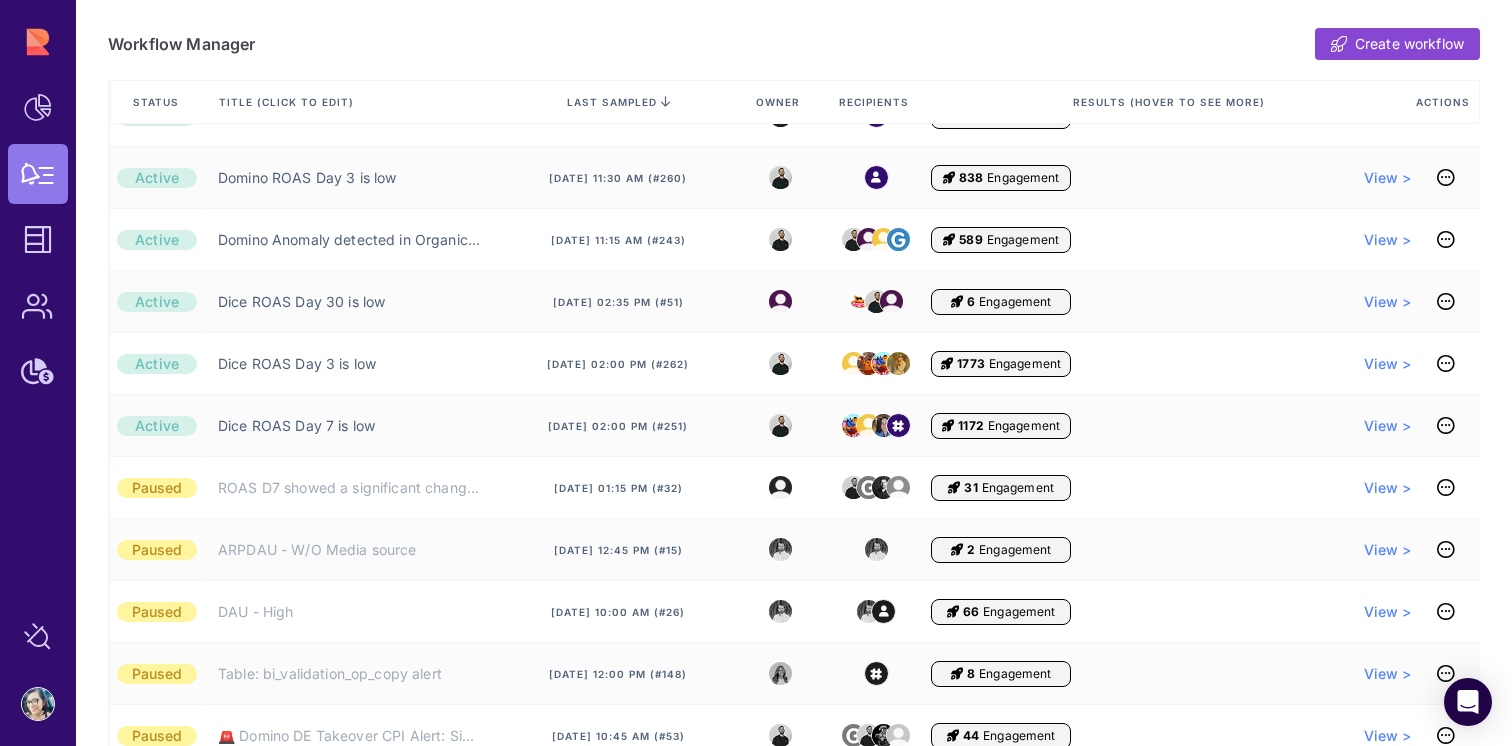 scroll, scrollTop: 489, scrollLeft: 0, axis: vertical 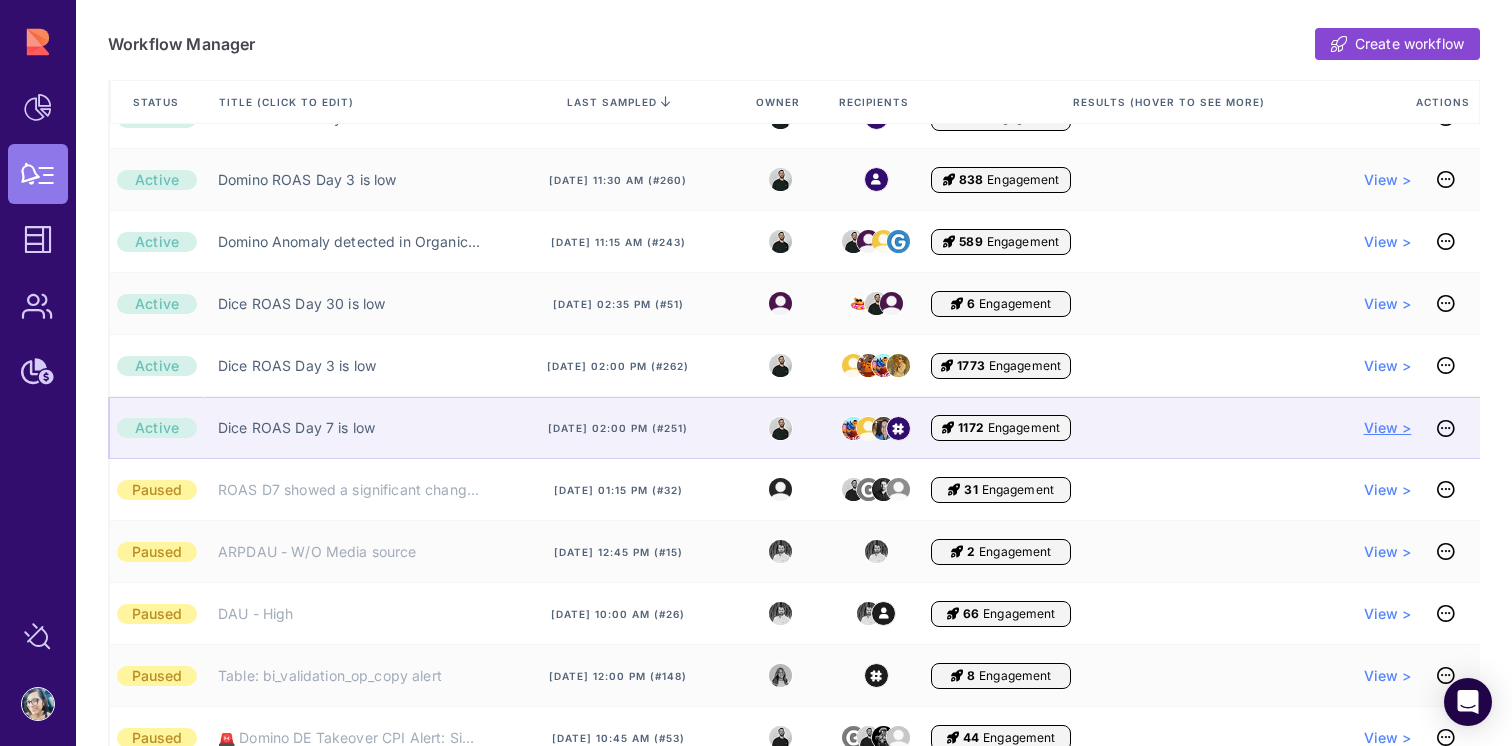 click on "View >" at bounding box center [1388, 428] 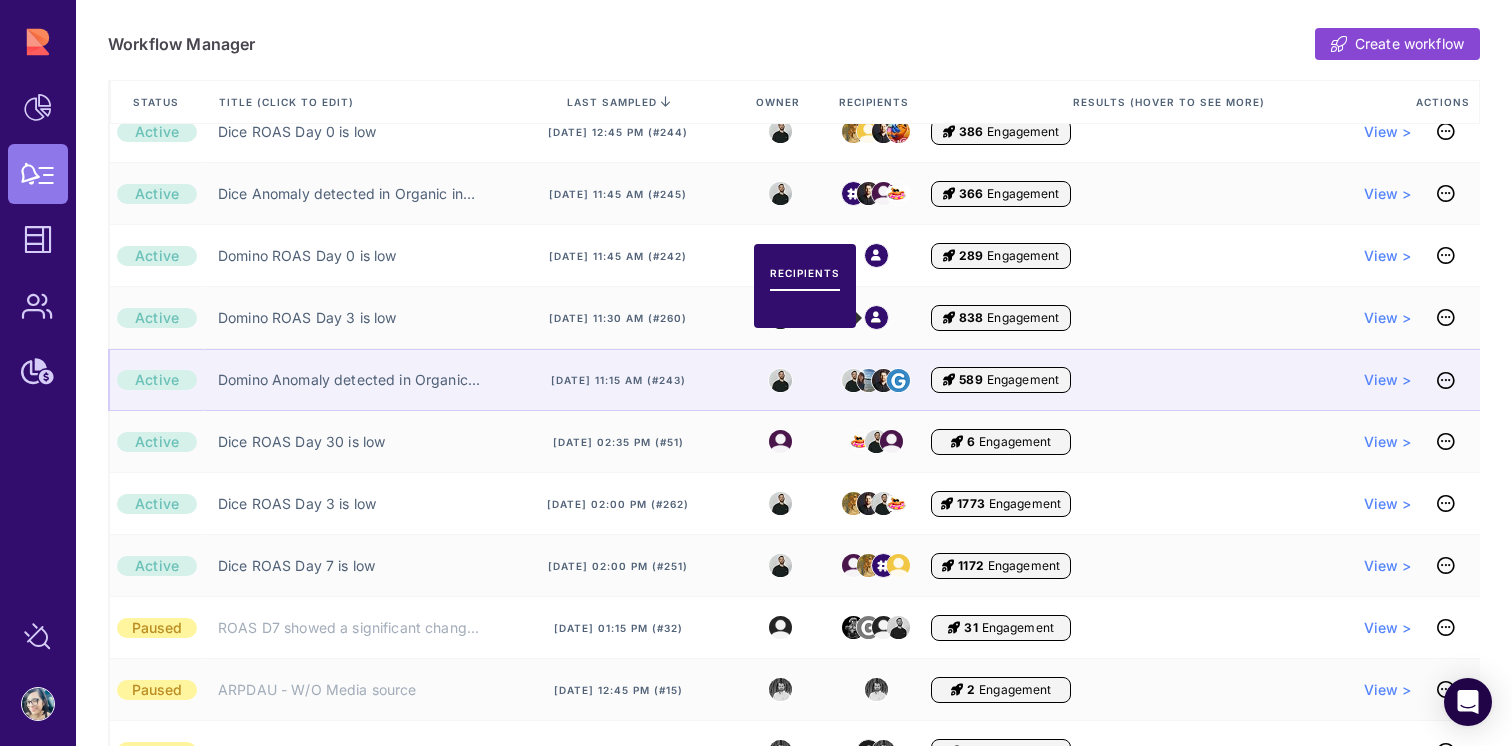 scroll, scrollTop: 0, scrollLeft: 0, axis: both 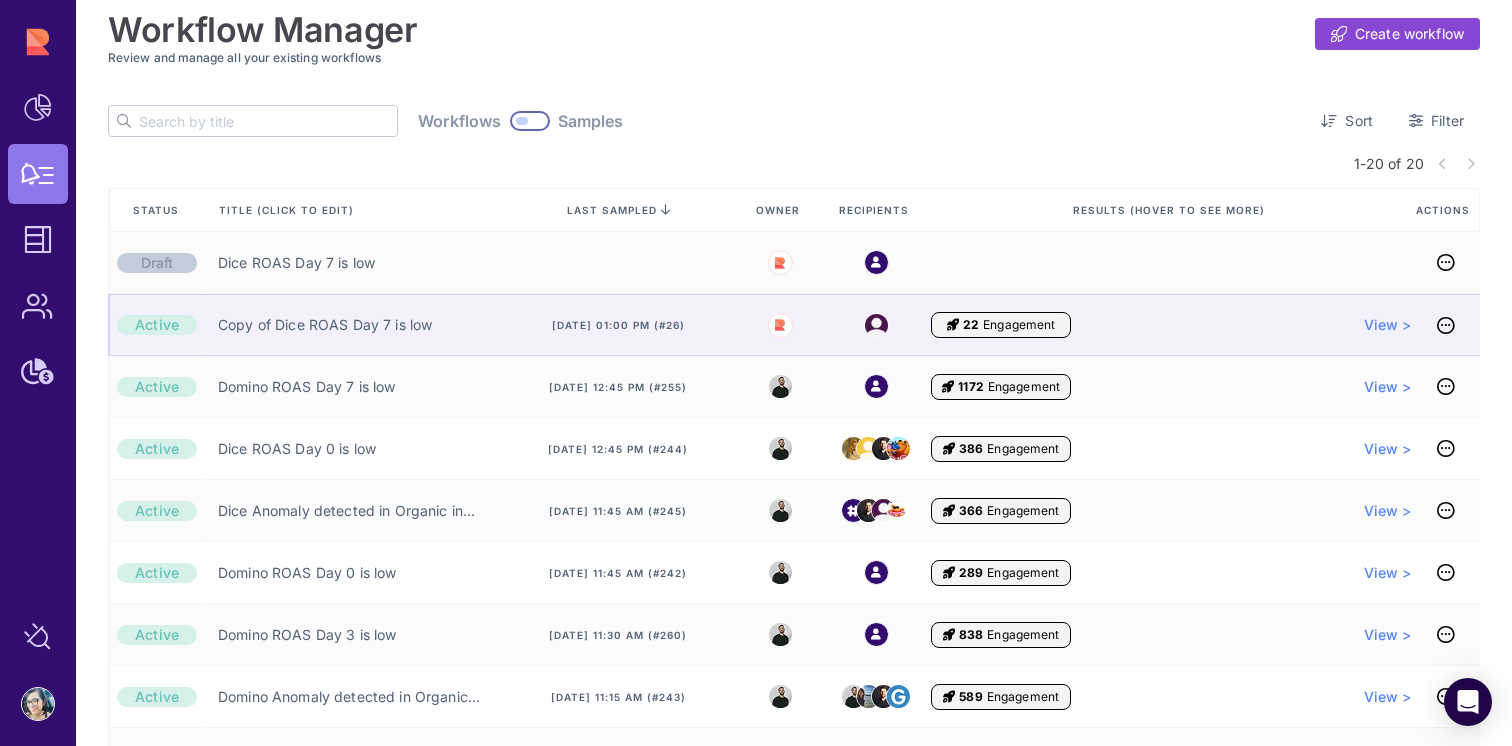 click on "22 Engagement 0 Recovered Accounts View >" at bounding box center [1171, 325] 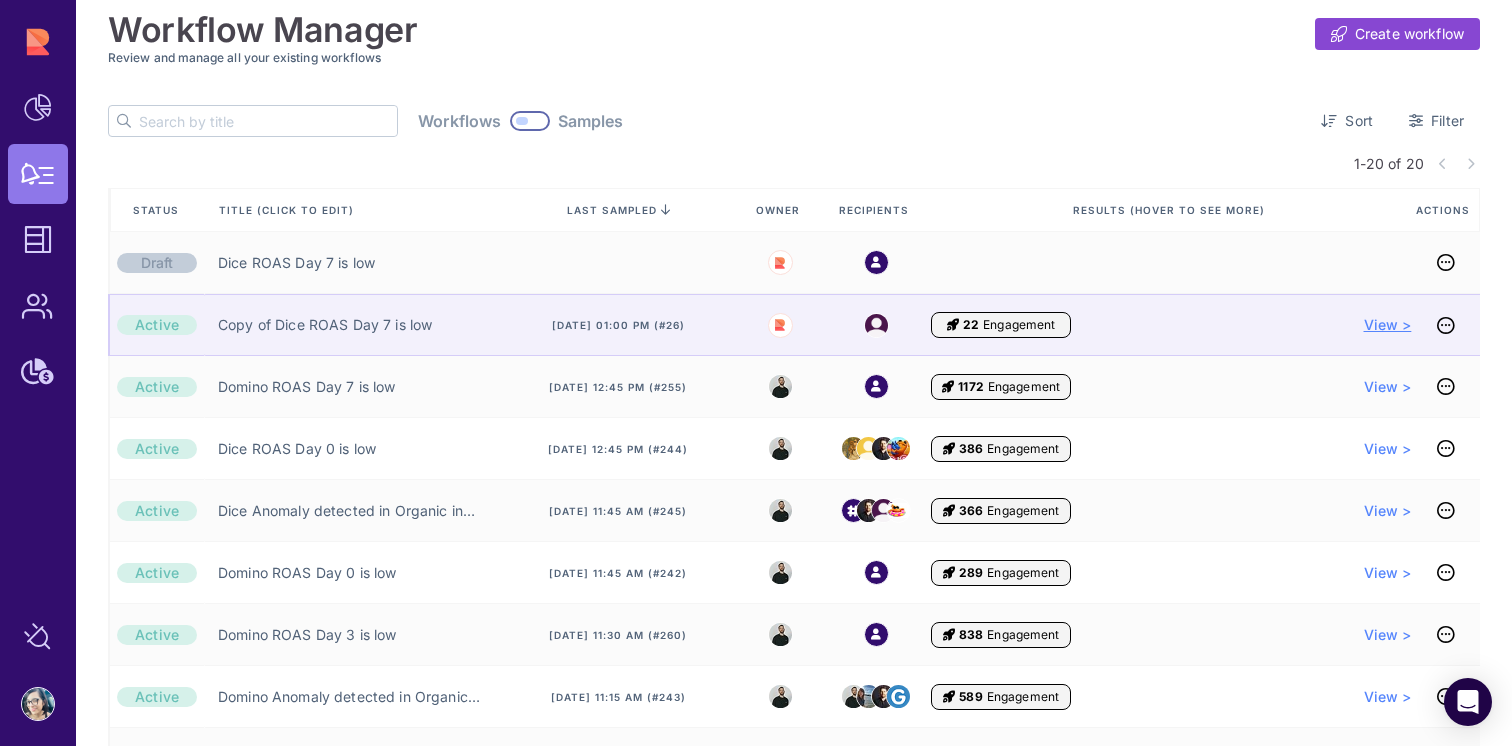 click on "View >" at bounding box center (1388, 325) 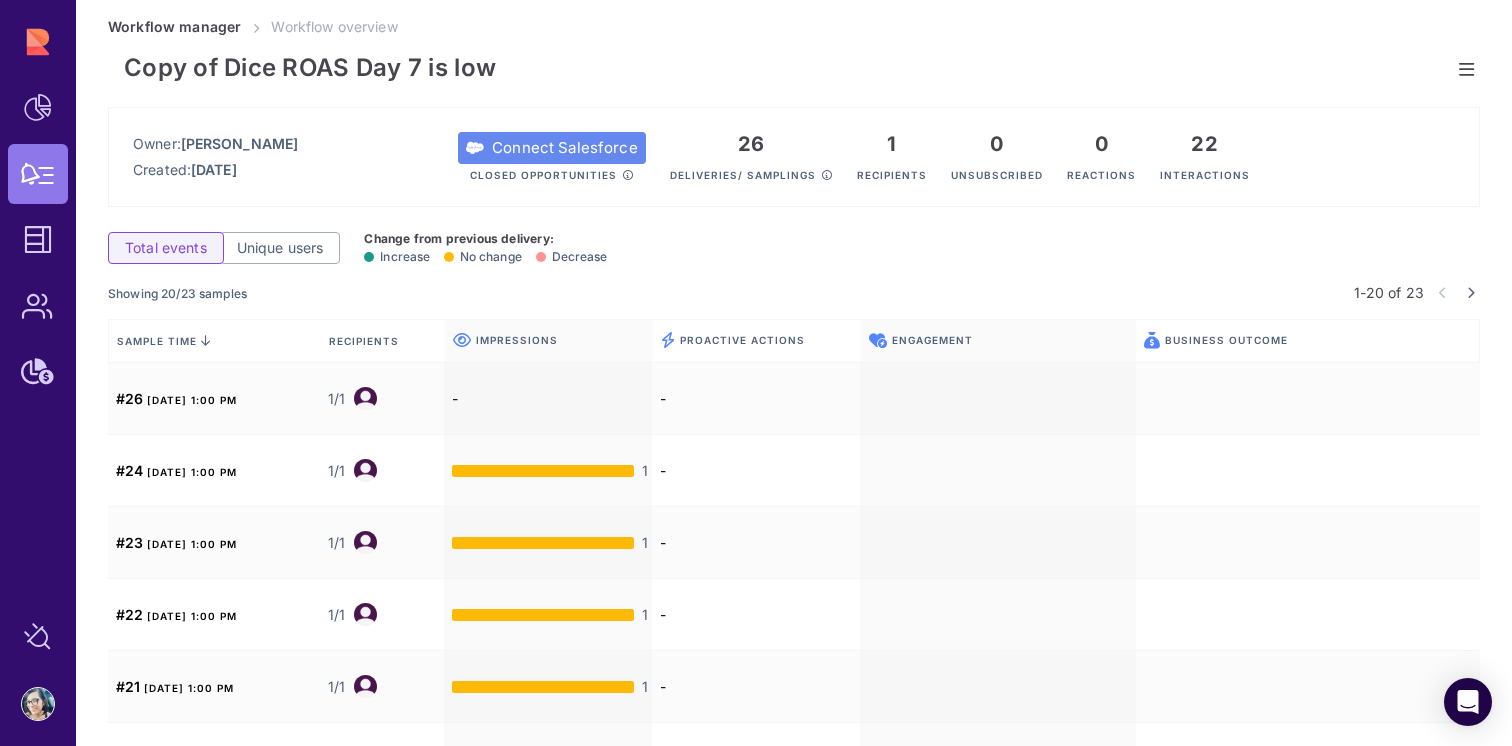 click 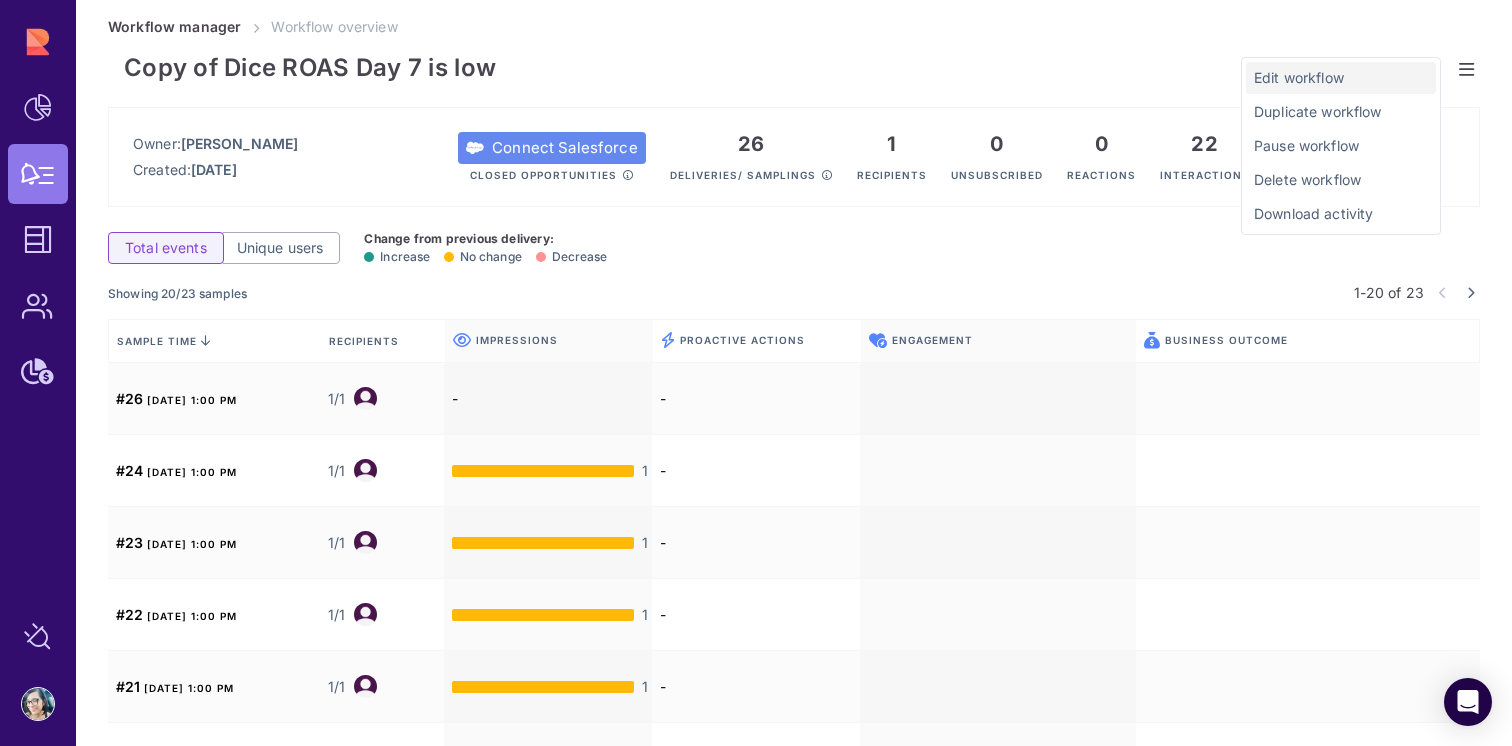 click on "Edit workflow" at bounding box center (1341, 78) 